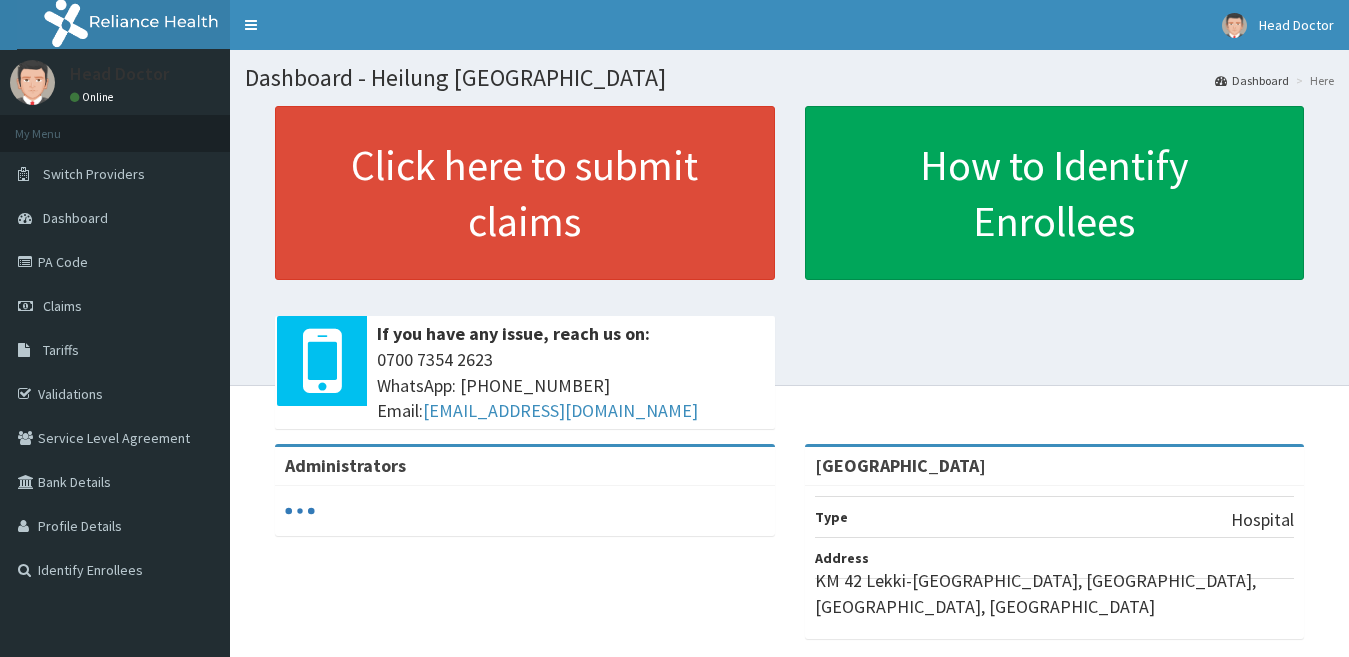 scroll, scrollTop: 0, scrollLeft: 0, axis: both 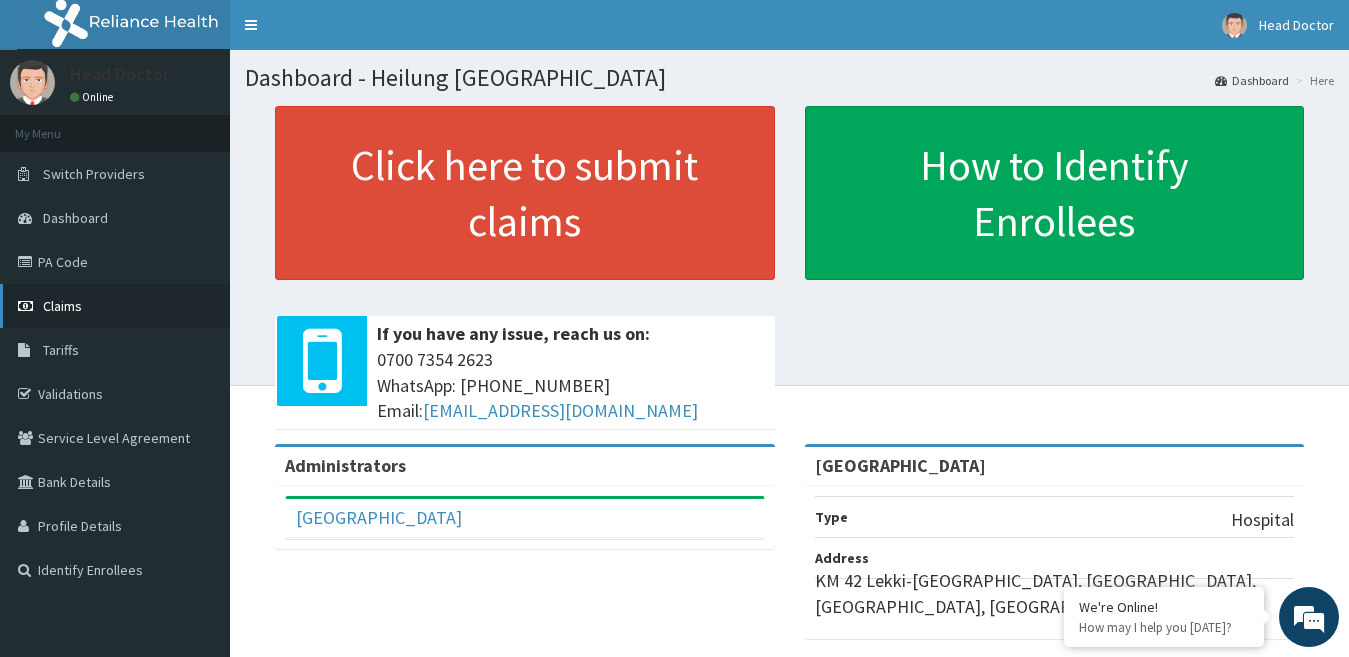 click on "Claims" at bounding box center (62, 306) 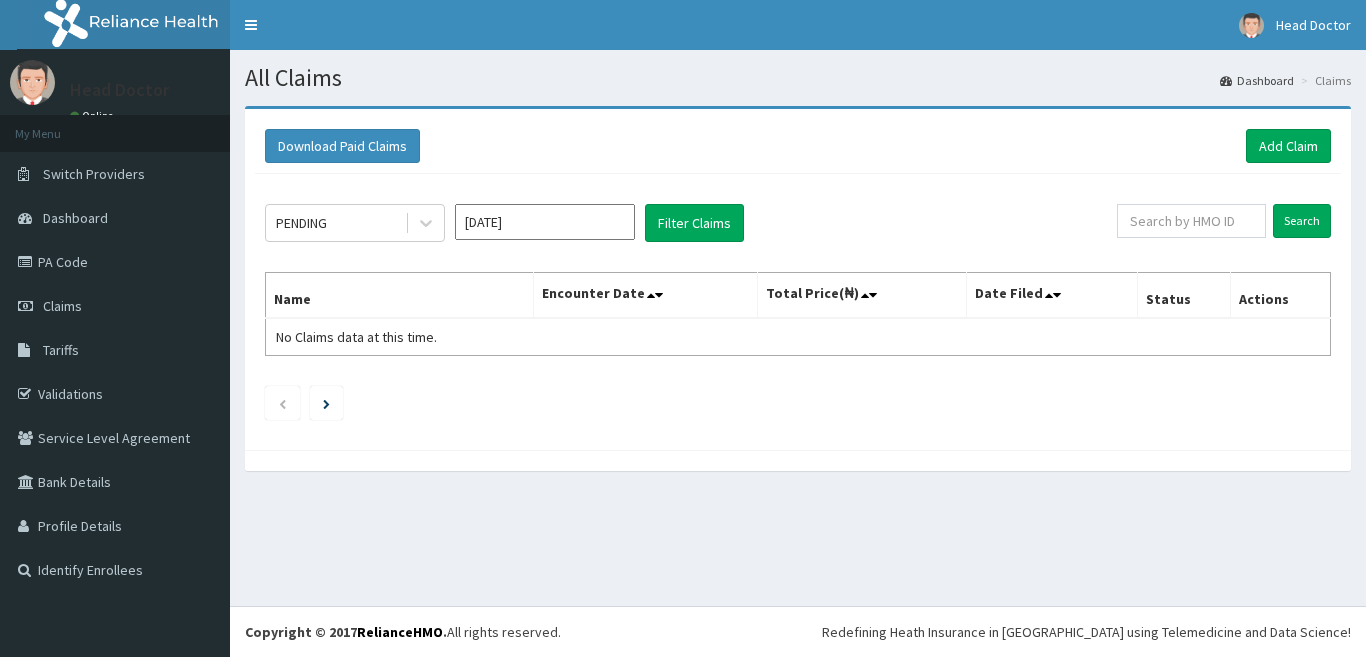 scroll, scrollTop: 0, scrollLeft: 0, axis: both 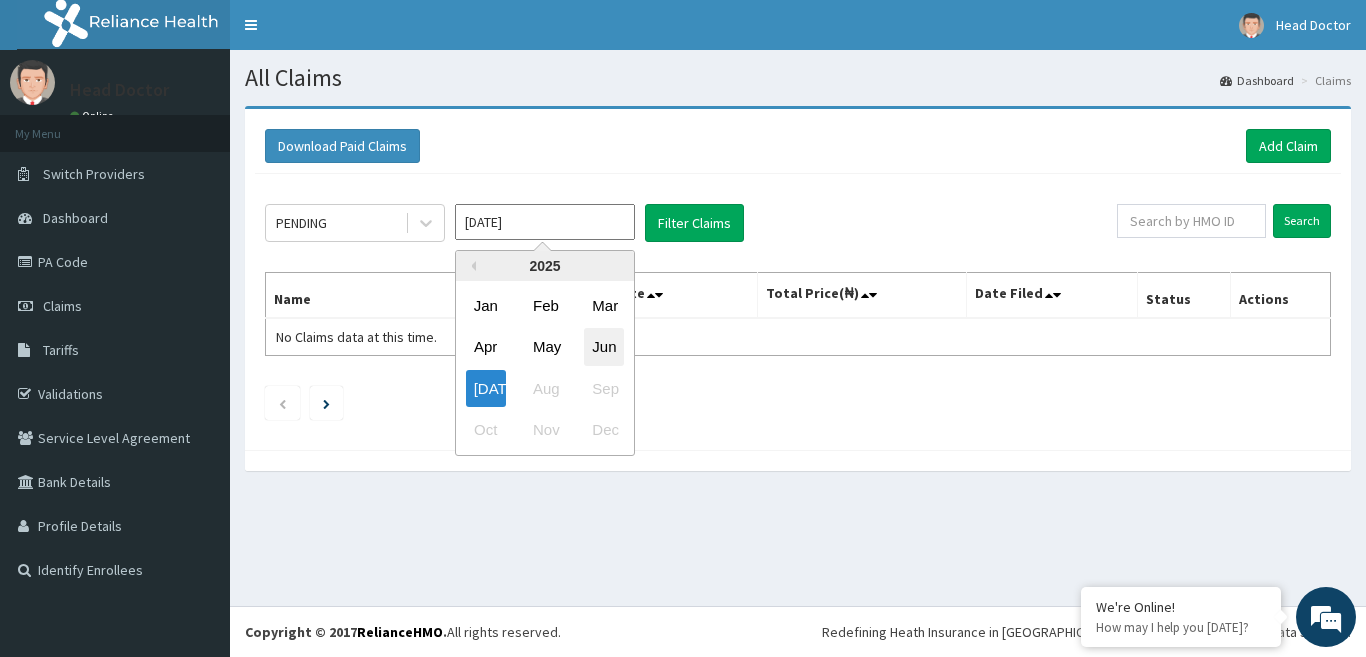 click on "Jun" at bounding box center (604, 347) 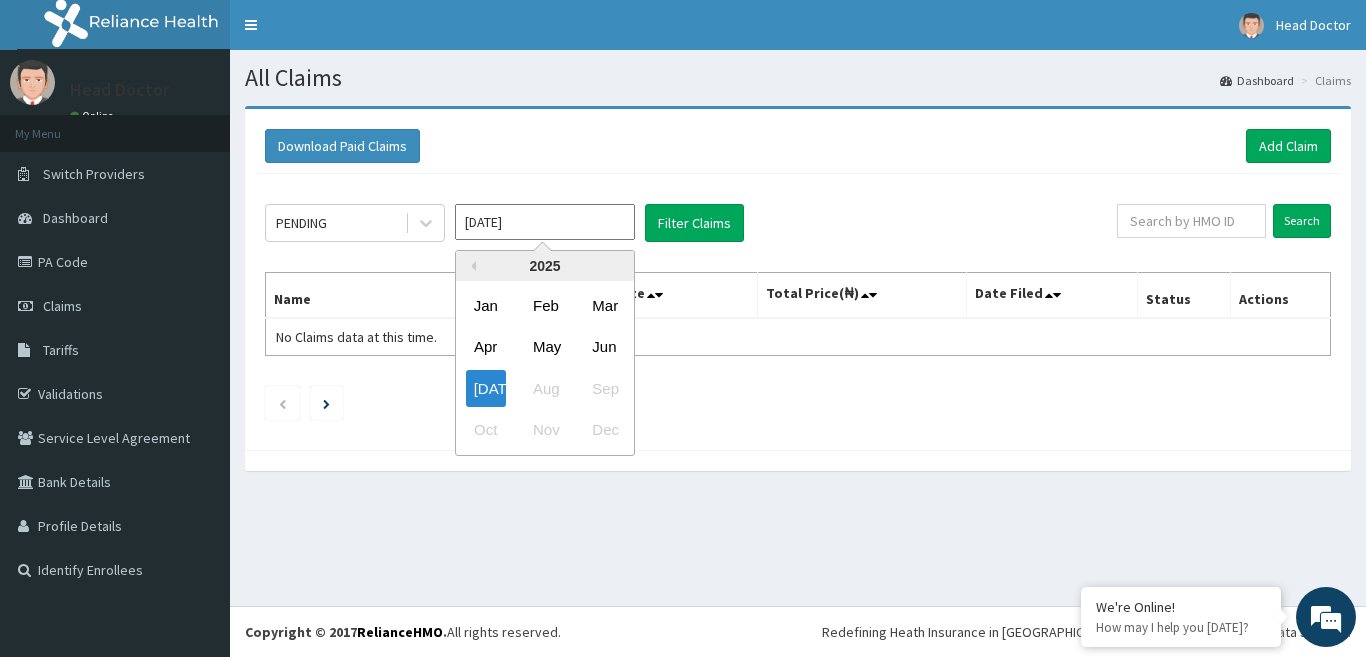 type on "Jun 2025" 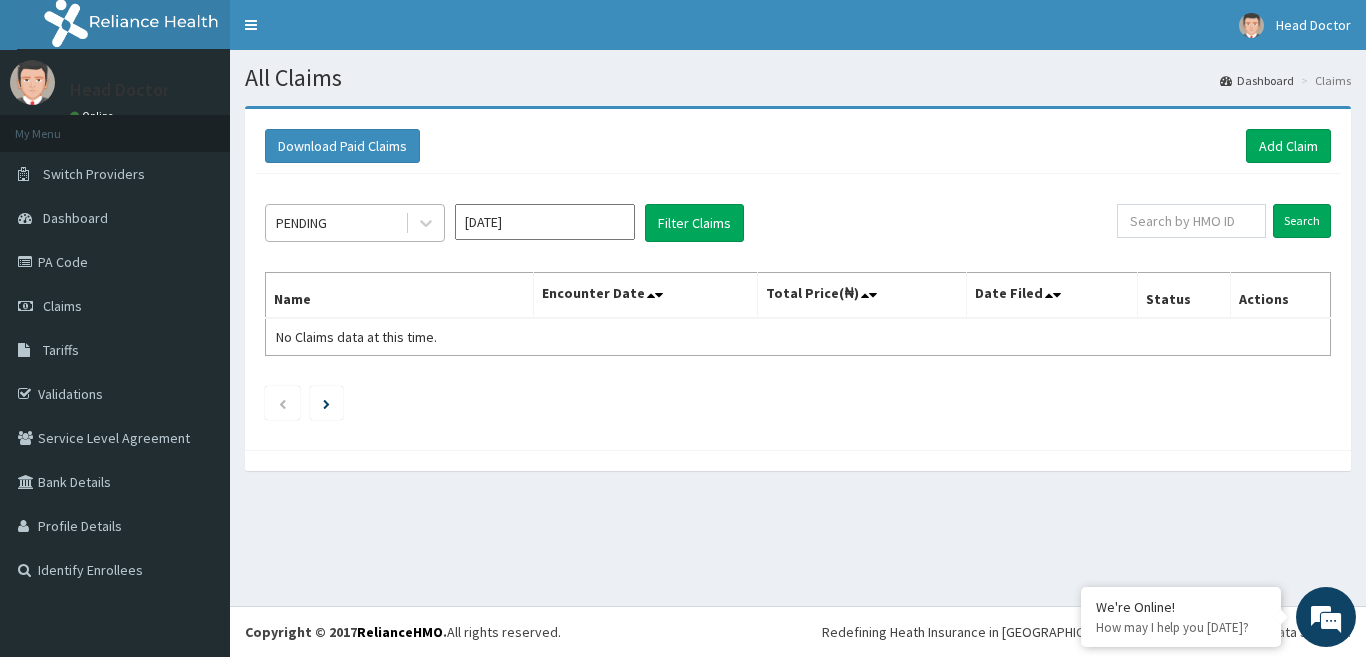 click on "PENDING" at bounding box center (301, 223) 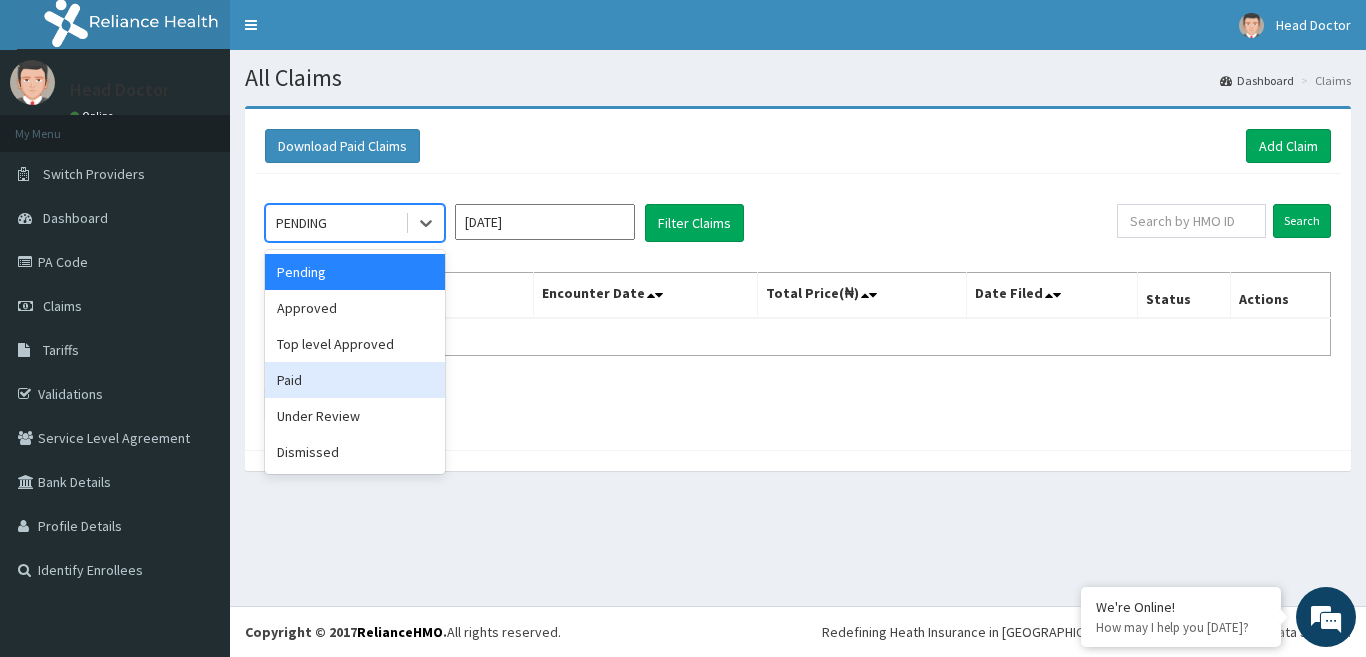 click on "Paid" at bounding box center [355, 380] 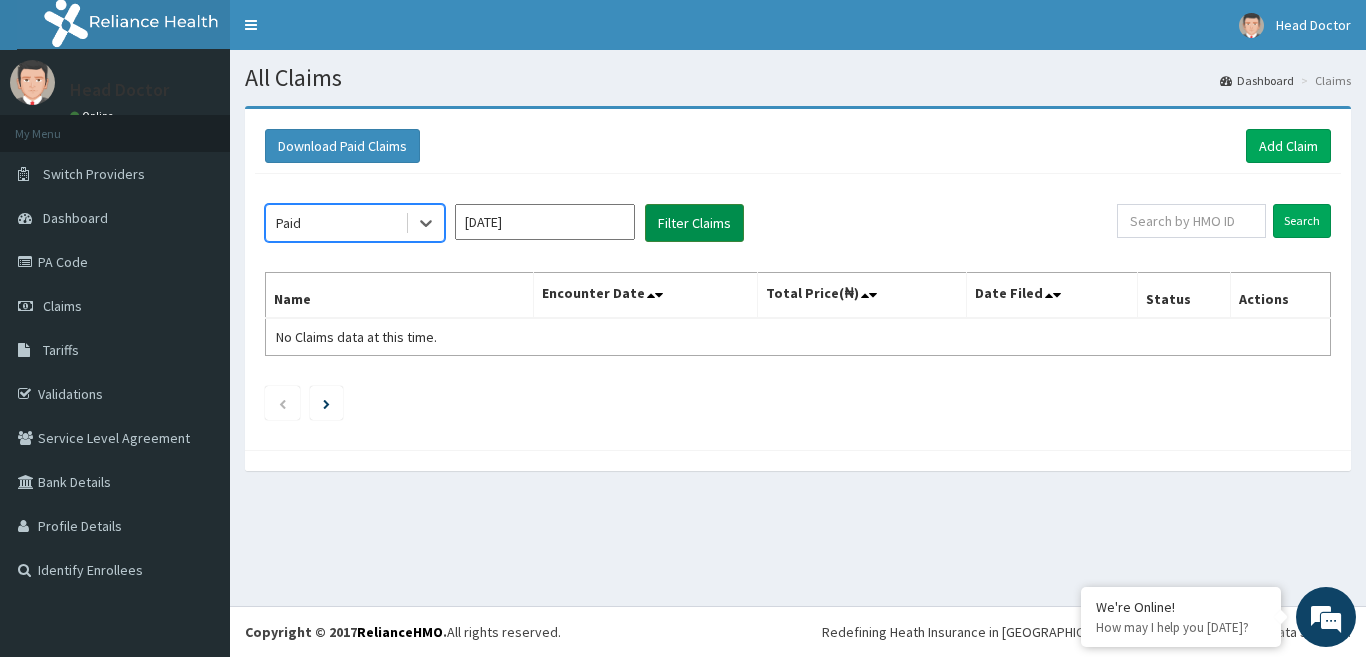 click on "option Paid, selected.   Select is focused ,type to refine list, press Down to open the menu,  Paid Jun 2025 Filter Claims Search Name Encounter Date Total Price(₦) Date Filed Status Actions No Claims data at this time." 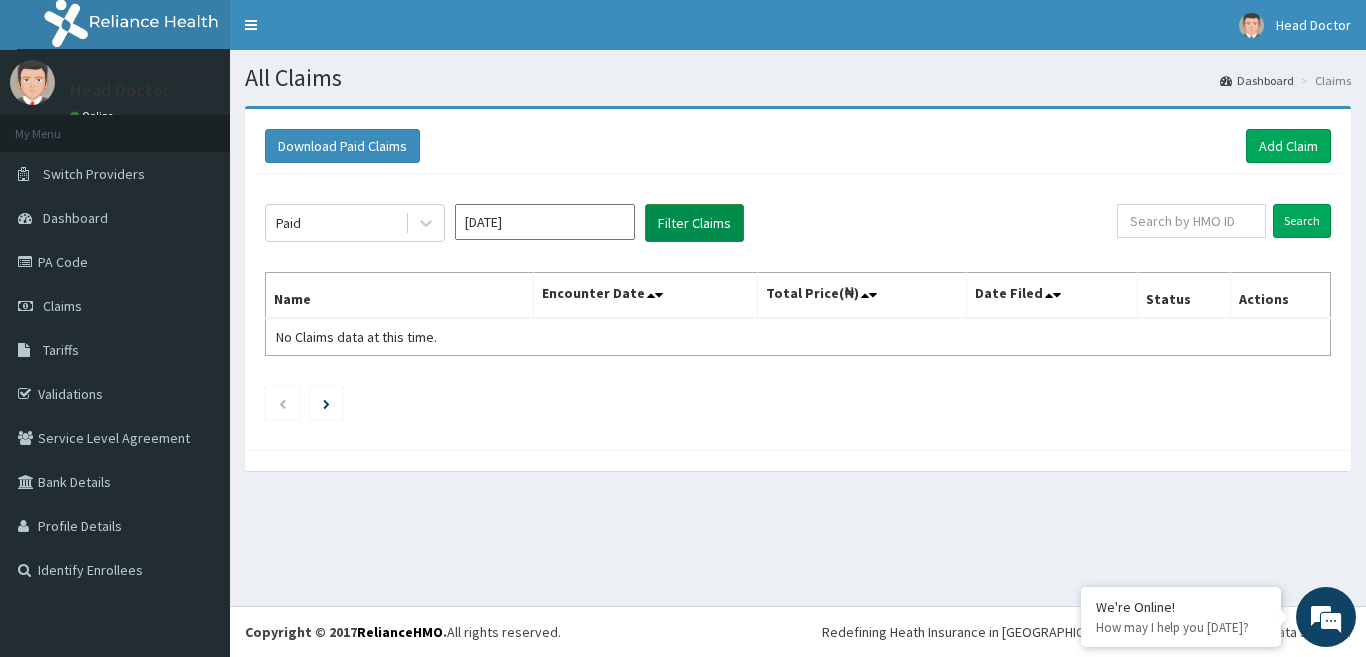 click on "Filter Claims" at bounding box center [694, 223] 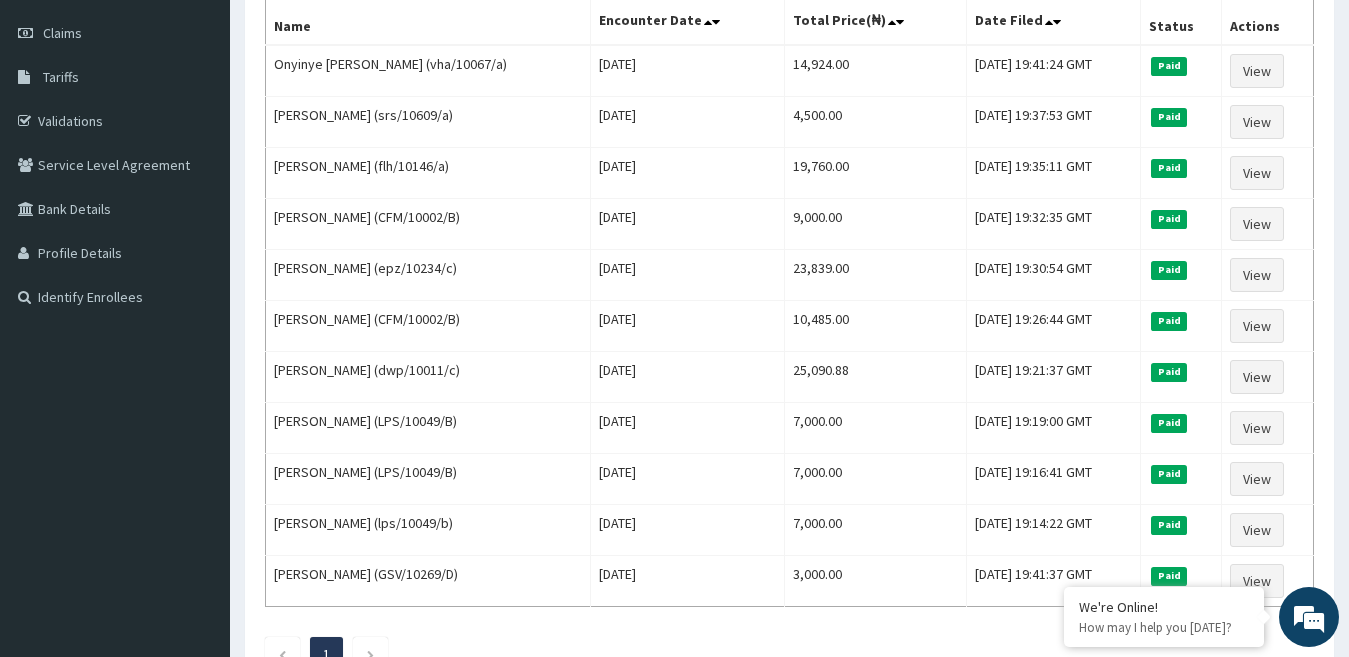 scroll, scrollTop: 271, scrollLeft: 0, axis: vertical 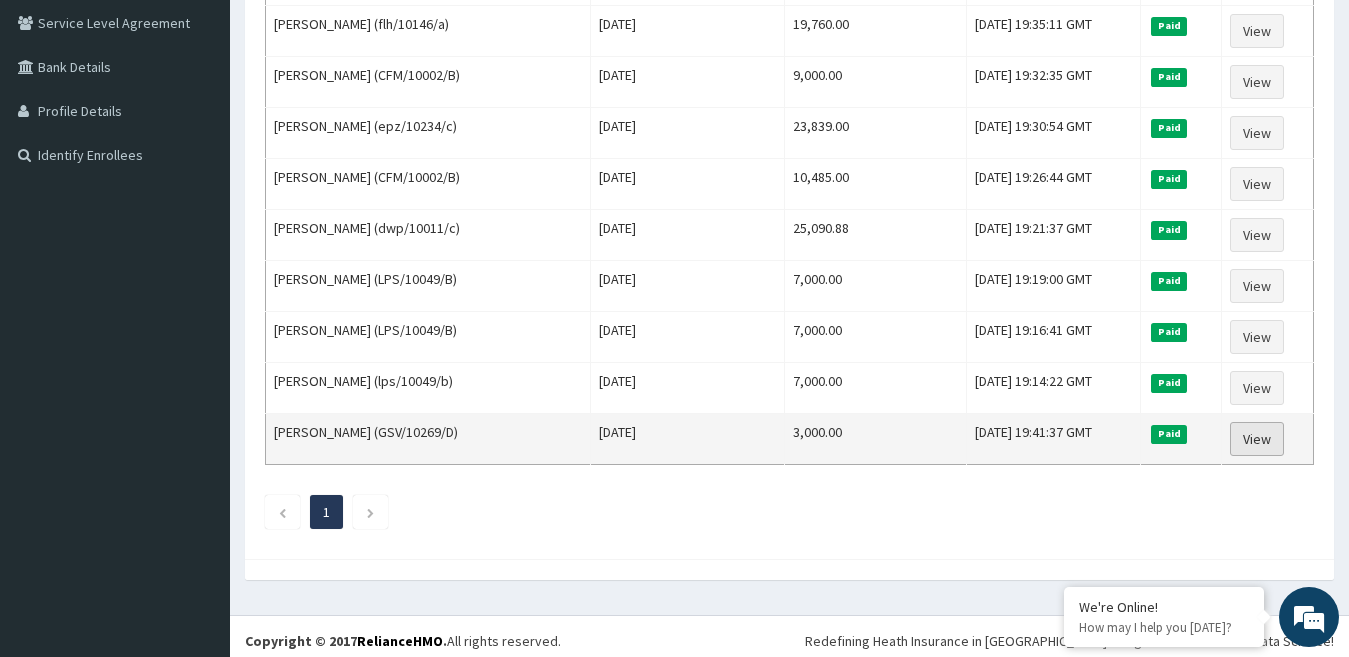 click on "View" at bounding box center [1257, 439] 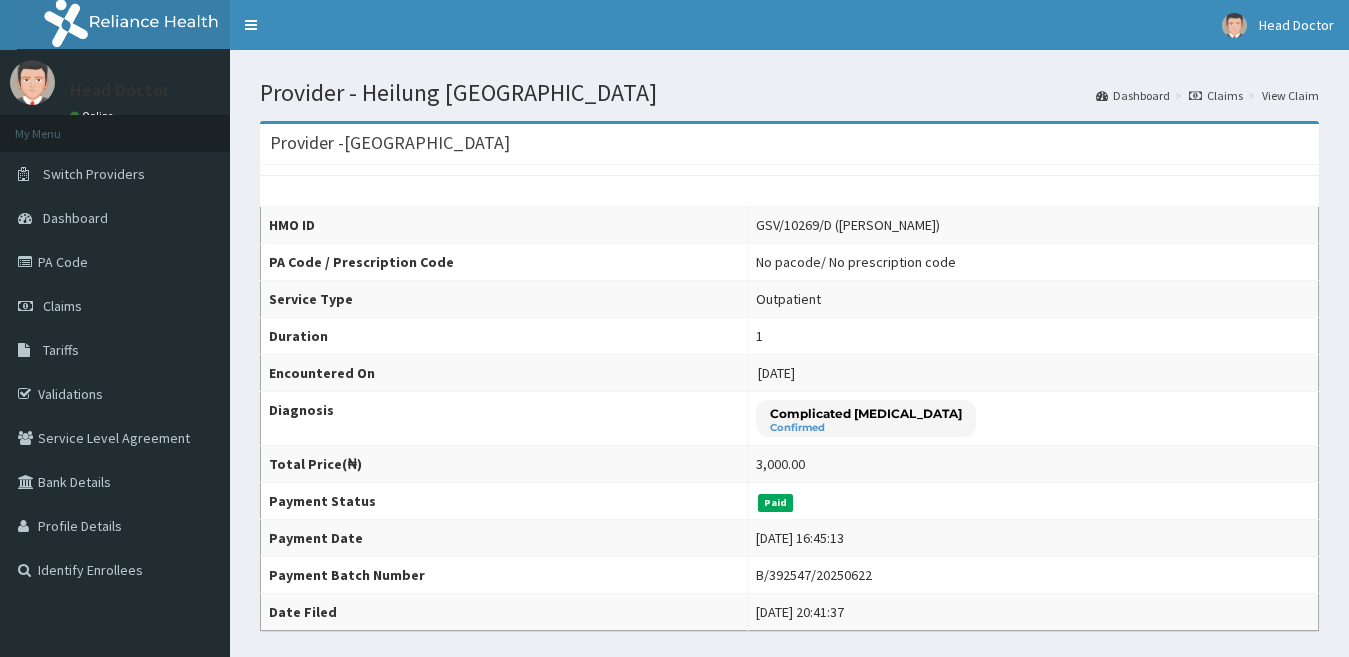 scroll, scrollTop: 0, scrollLeft: 0, axis: both 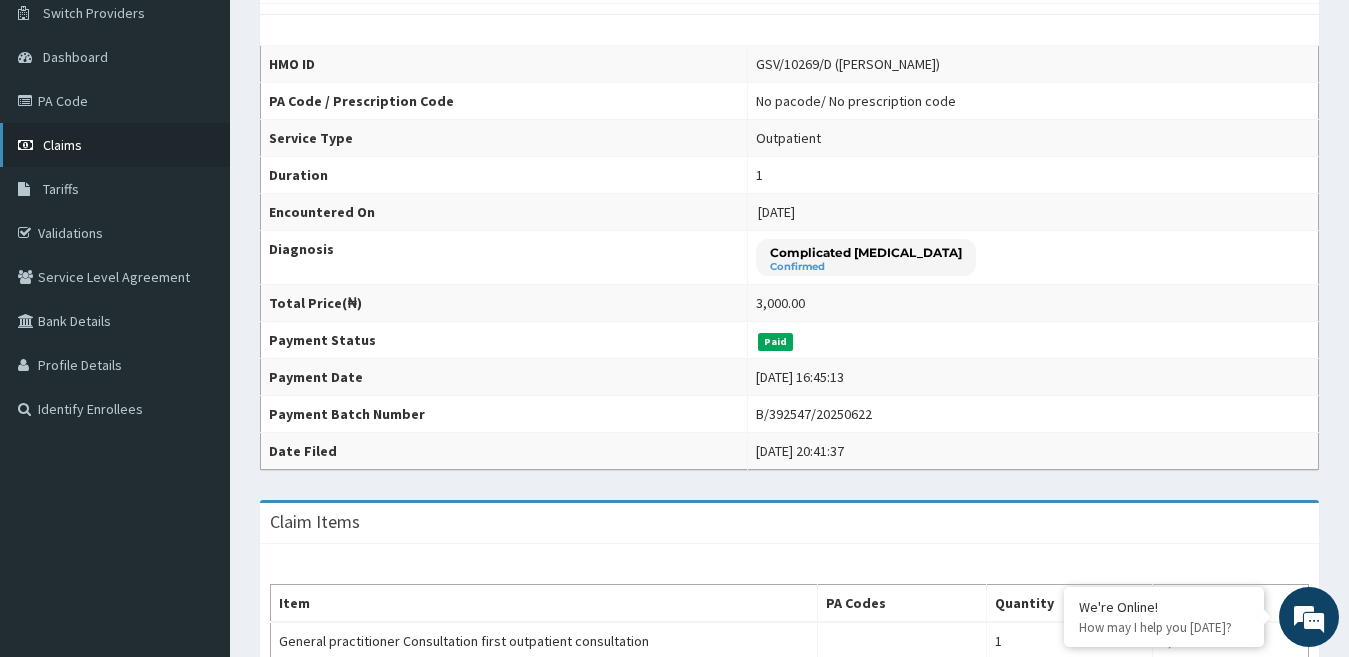 click on "Claims" at bounding box center [62, 145] 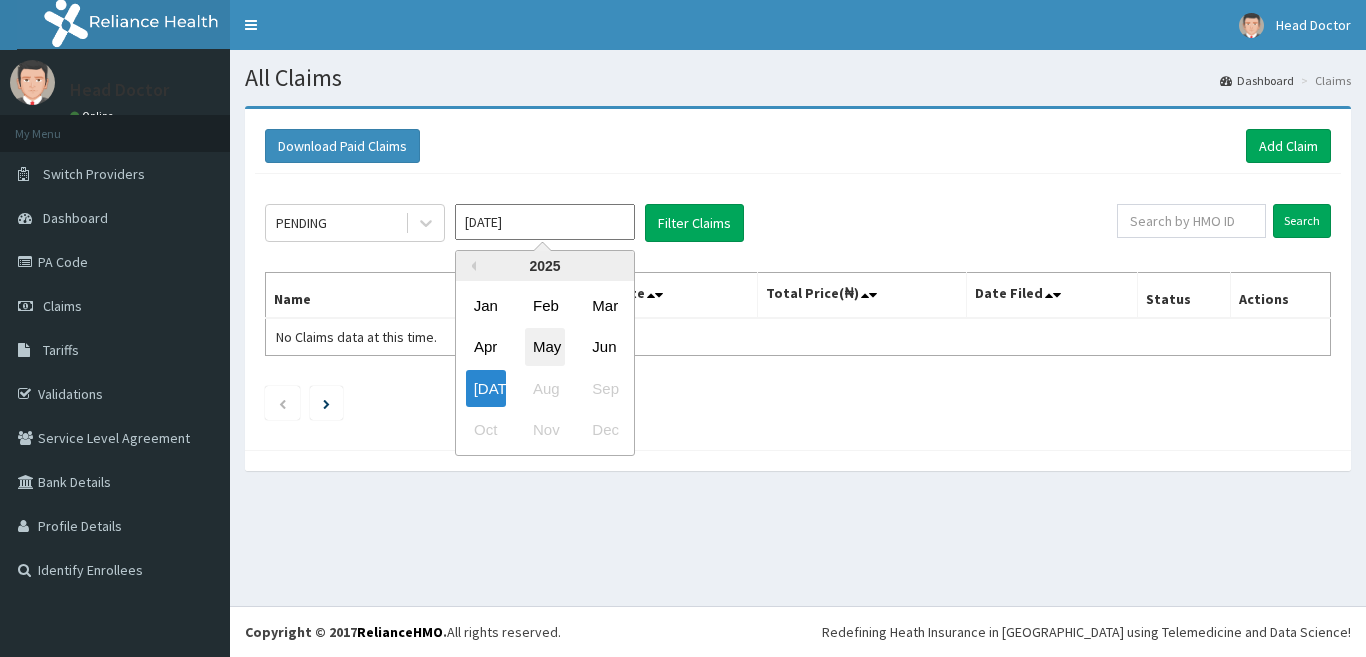 scroll, scrollTop: 0, scrollLeft: 0, axis: both 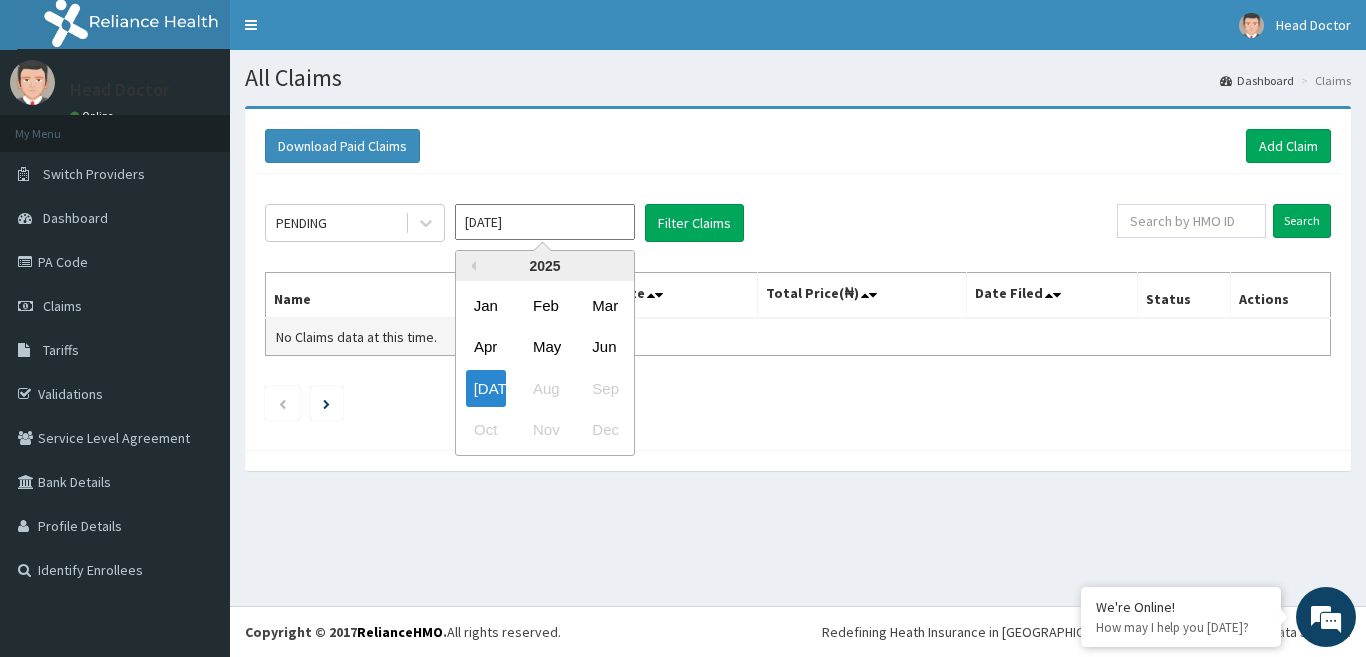 type on "Jun 2025" 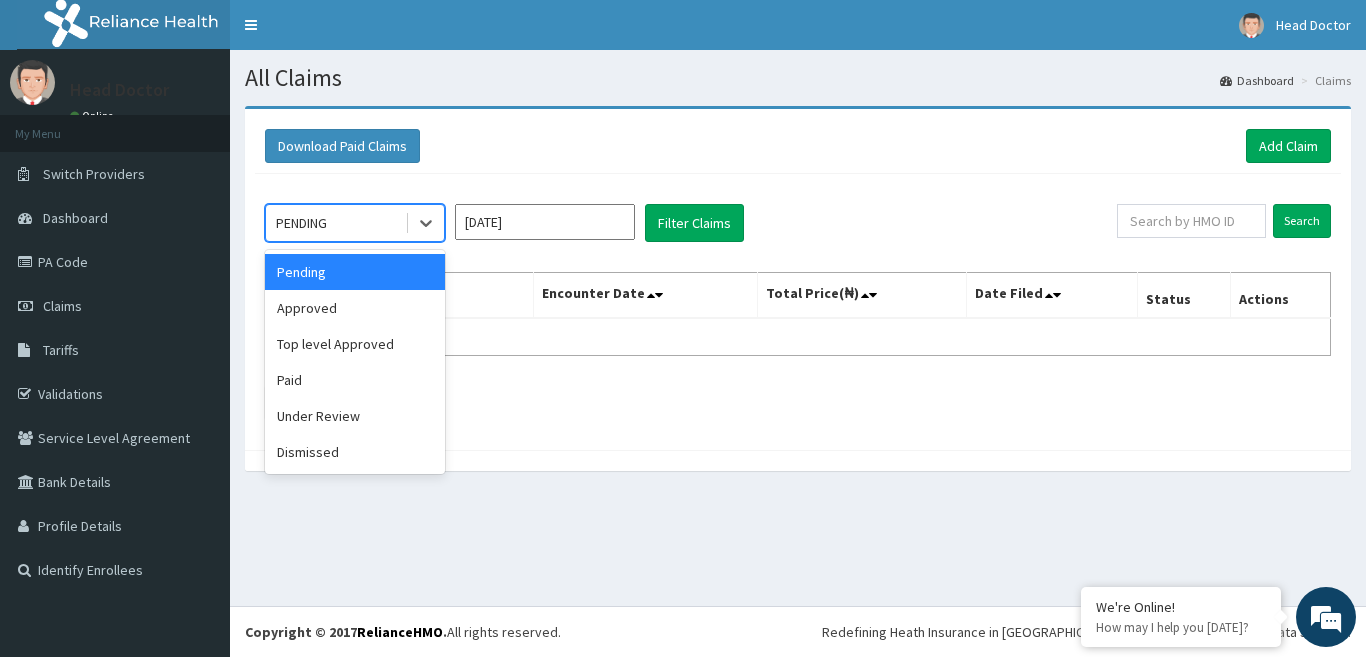 click on "PENDING" at bounding box center (335, 223) 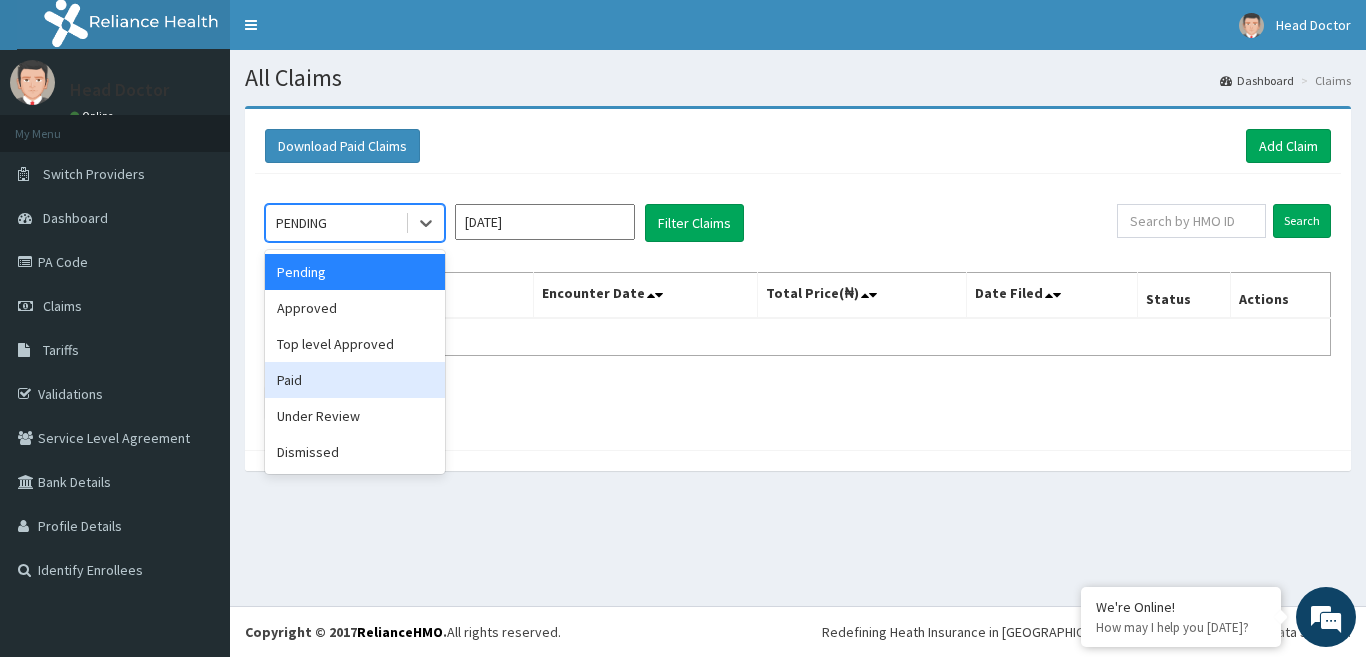 drag, startPoint x: 356, startPoint y: 367, endPoint x: 574, endPoint y: 295, distance: 229.58223 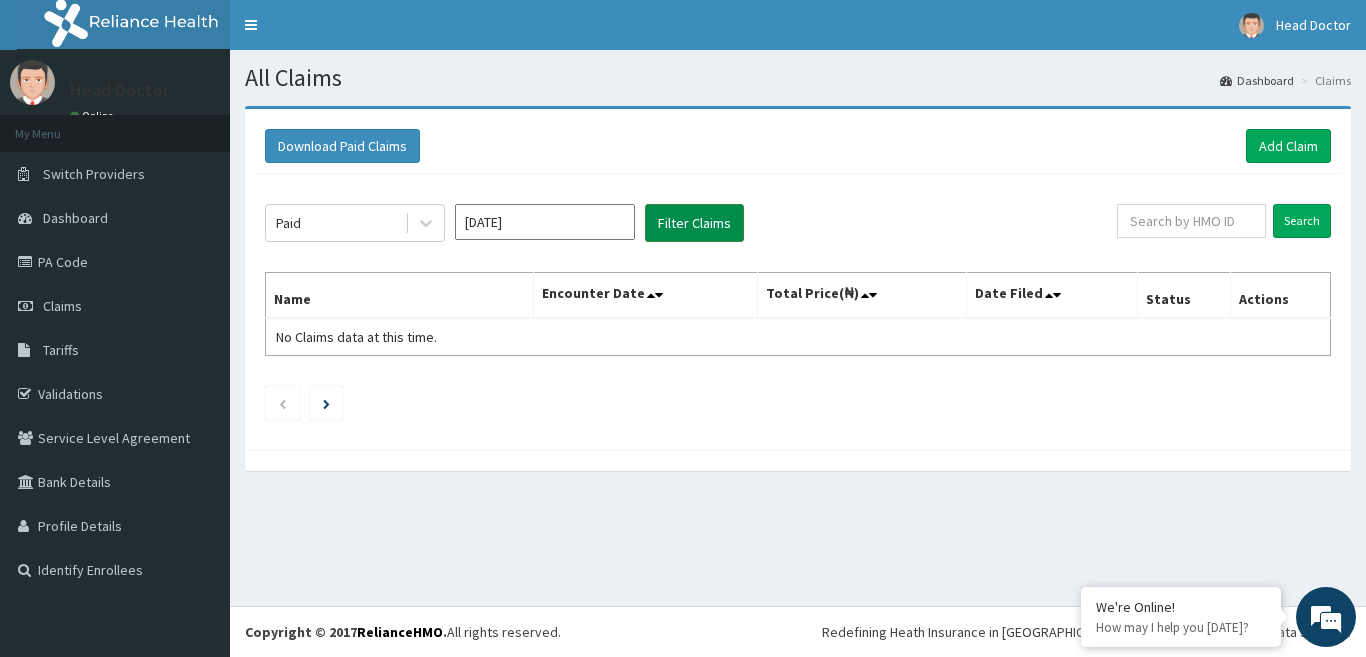 click on "Filter Claims" at bounding box center (694, 223) 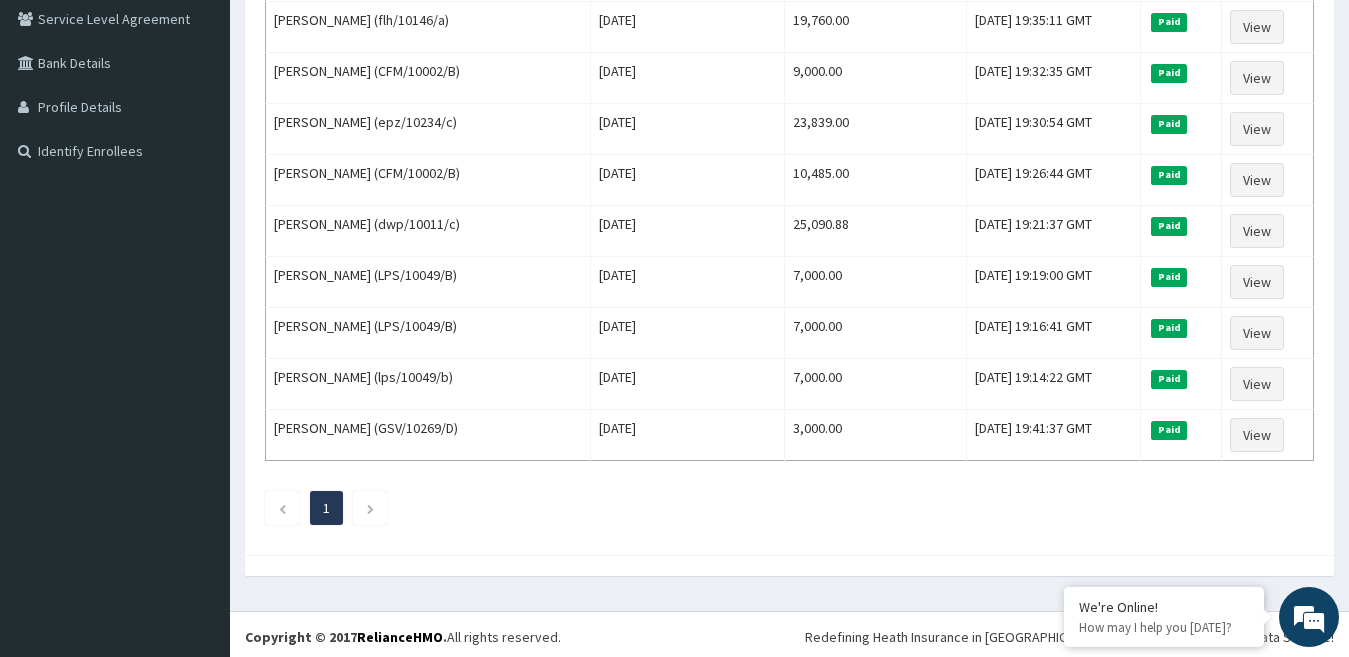 scroll, scrollTop: 424, scrollLeft: 0, axis: vertical 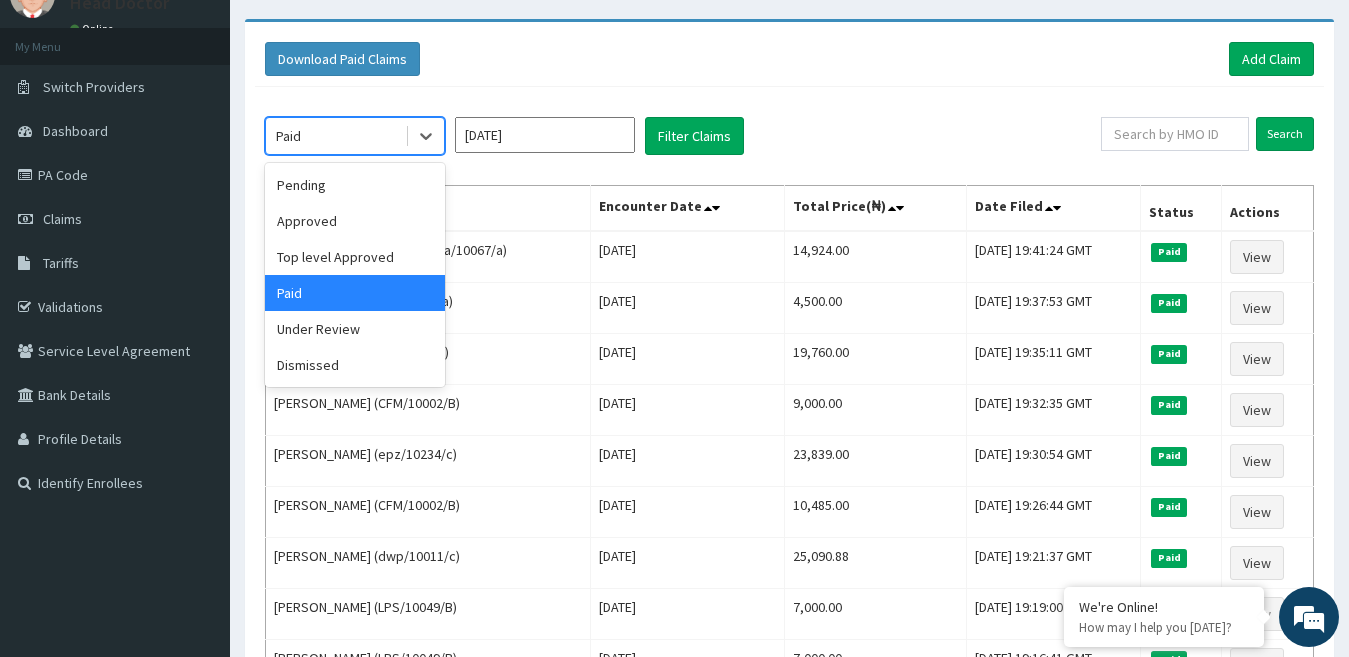click on "Paid" at bounding box center [335, 136] 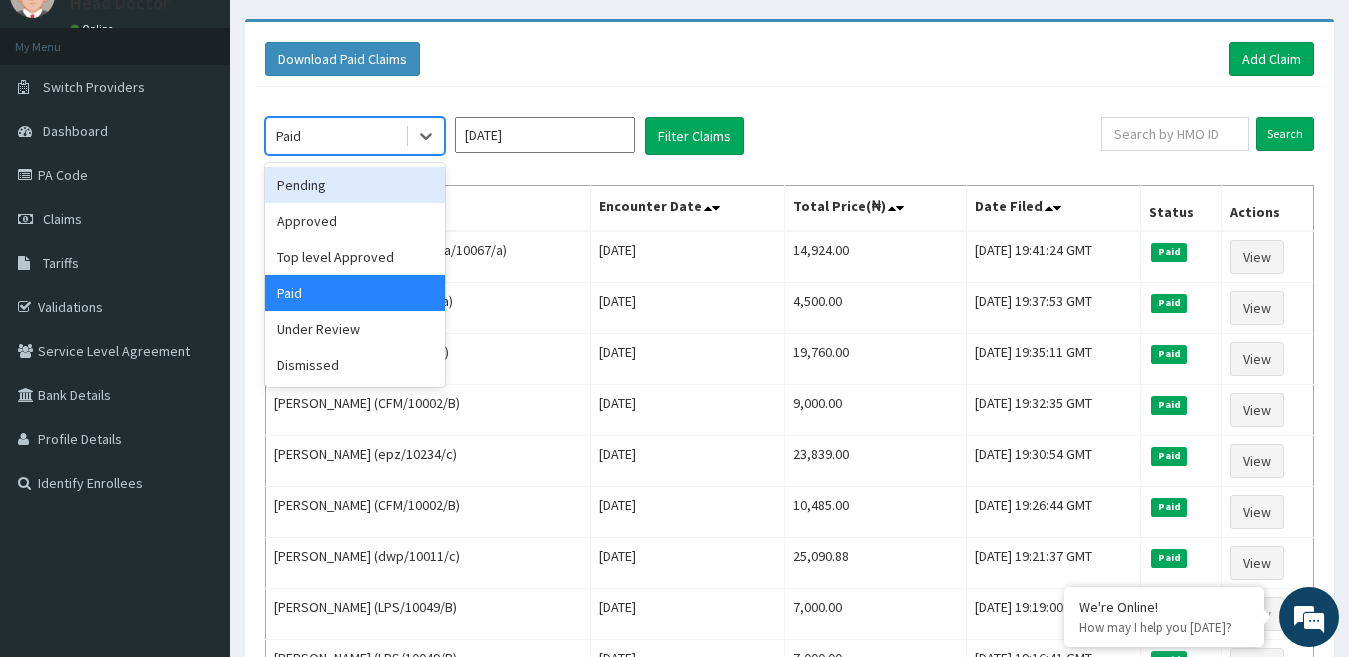 click on "Pending" at bounding box center [355, 185] 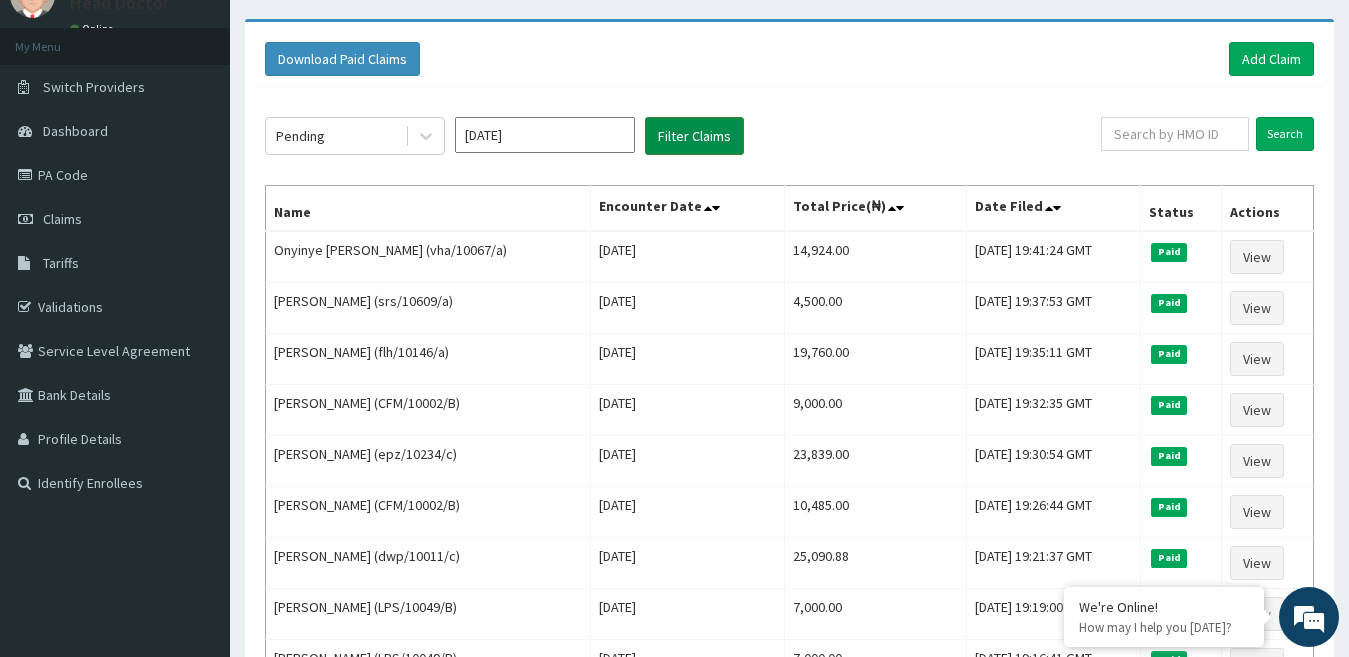 click on "Filter Claims" at bounding box center (694, 136) 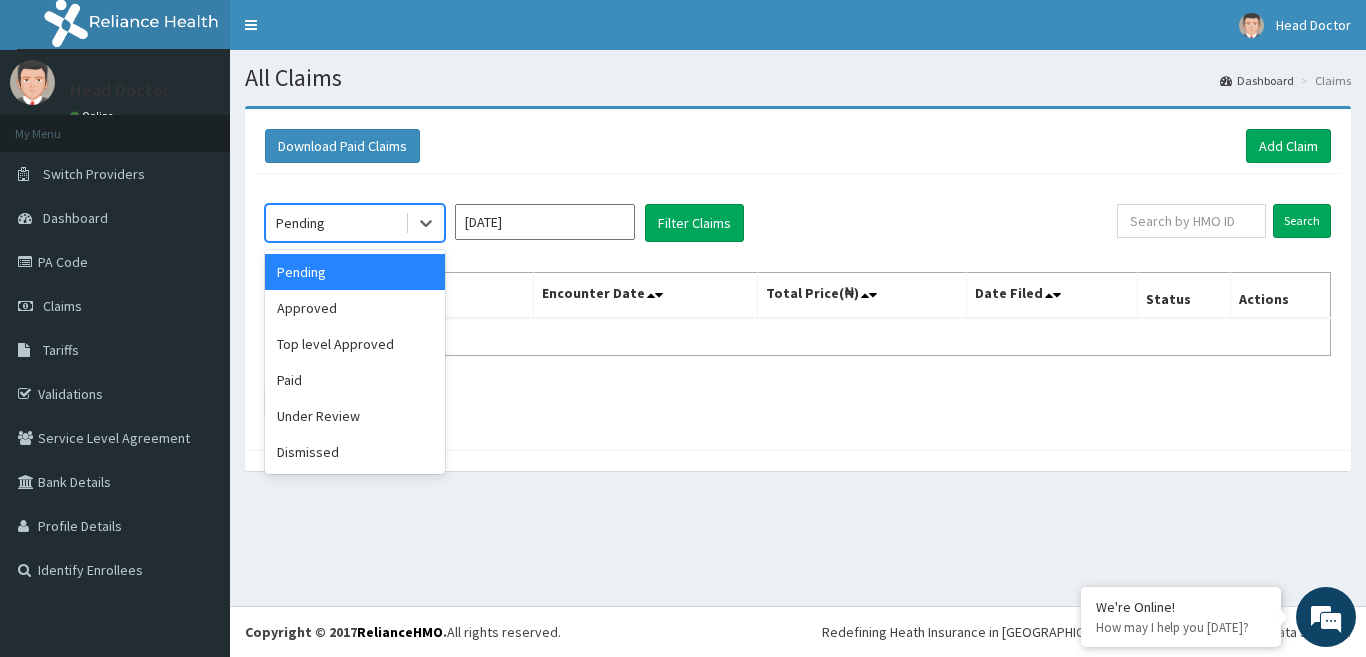 click on "Pending" at bounding box center [335, 223] 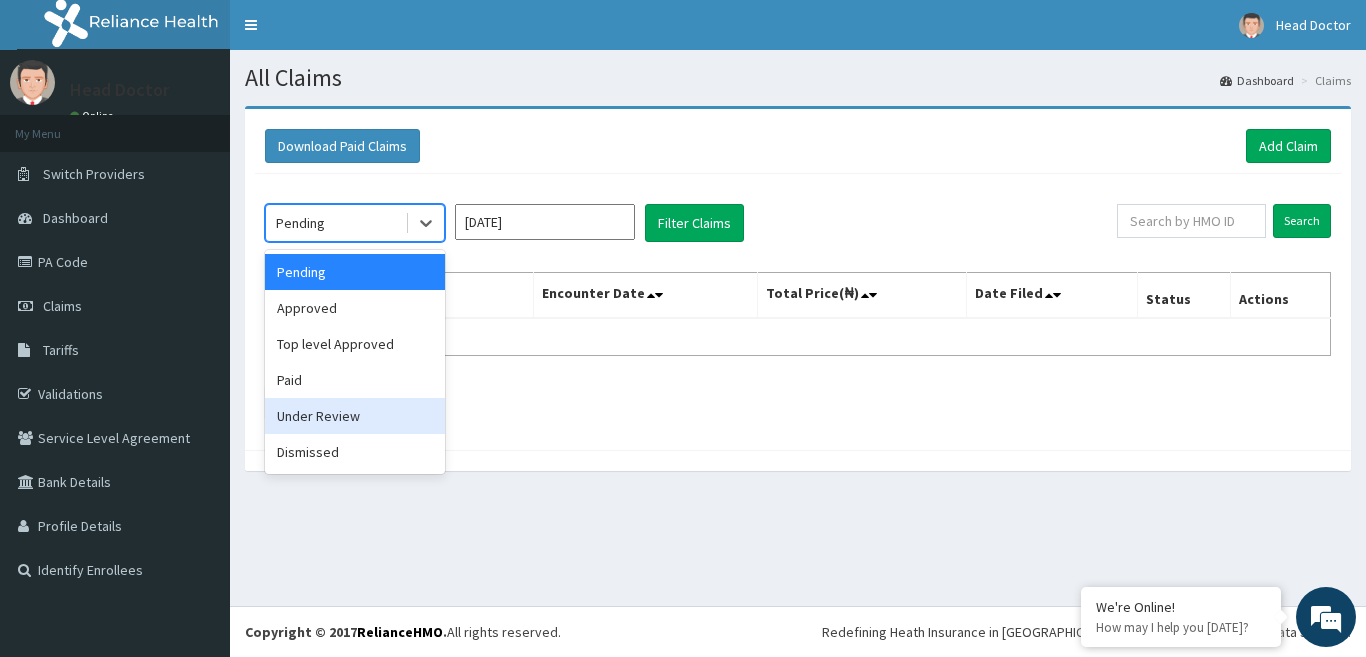 click on "Under Review" at bounding box center (355, 416) 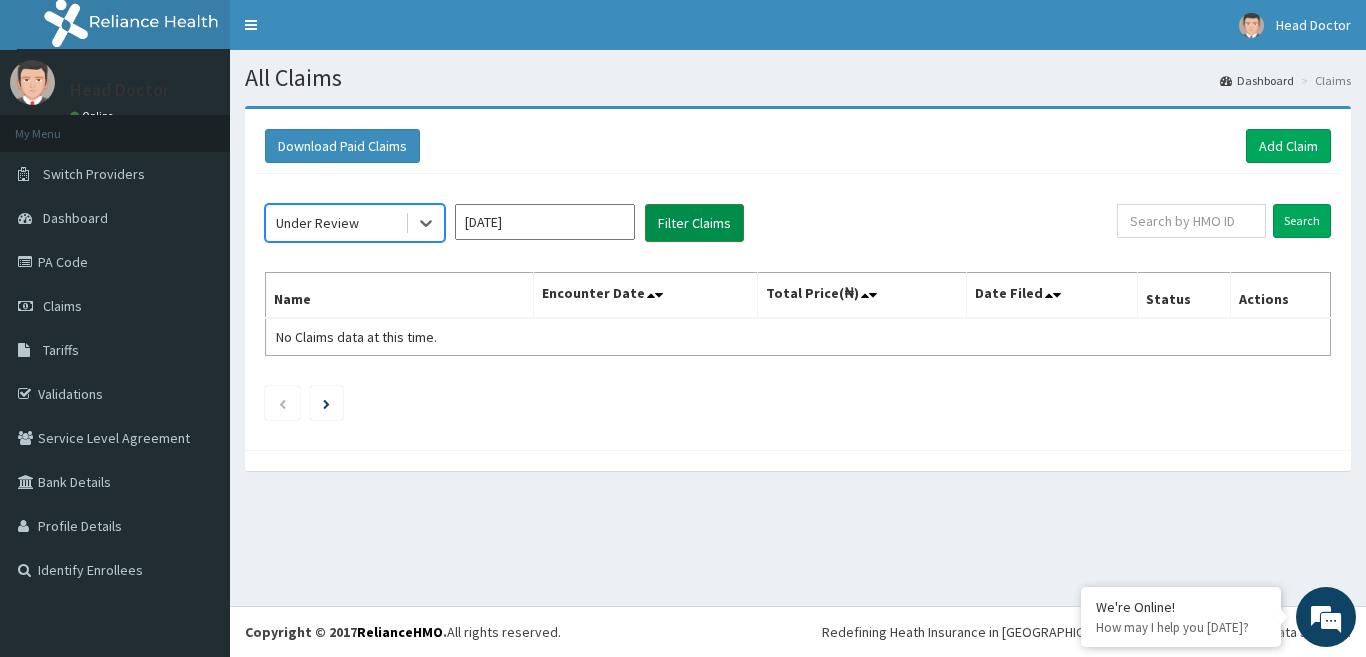 click on "Filter Claims" at bounding box center [694, 223] 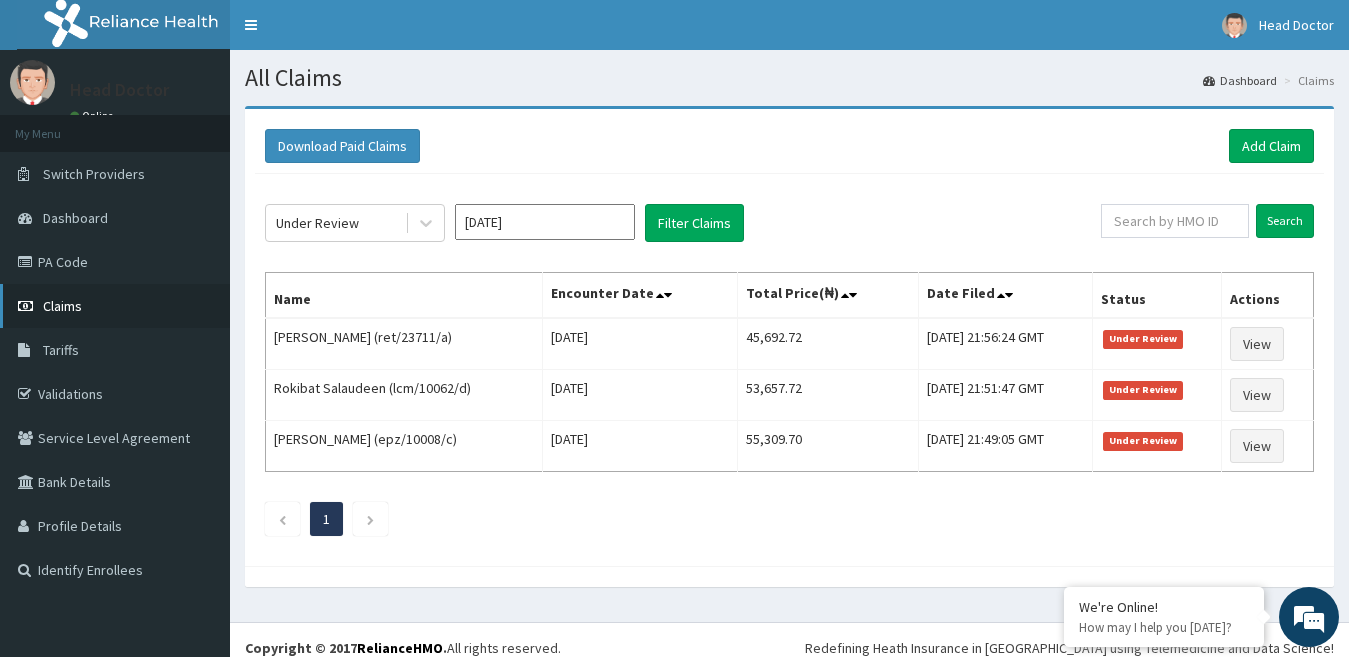 click on "Claims" at bounding box center [62, 306] 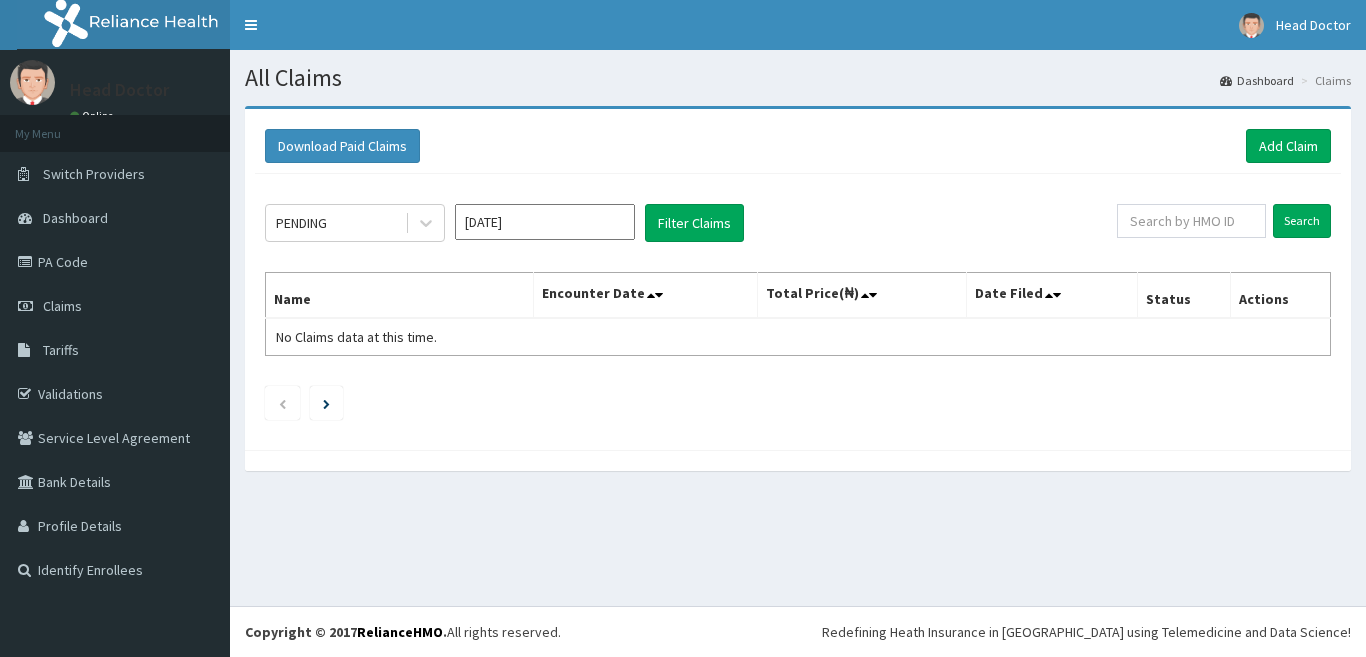 scroll, scrollTop: 0, scrollLeft: 0, axis: both 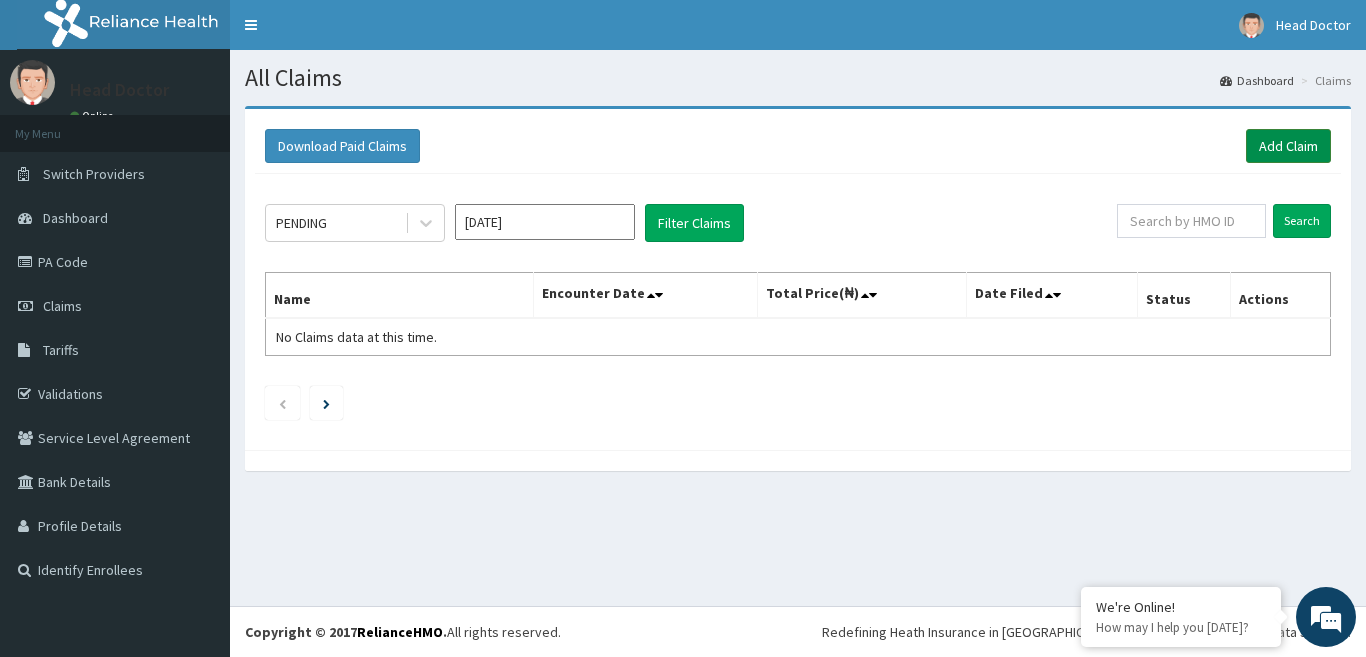 click on "Add Claim" at bounding box center (1288, 146) 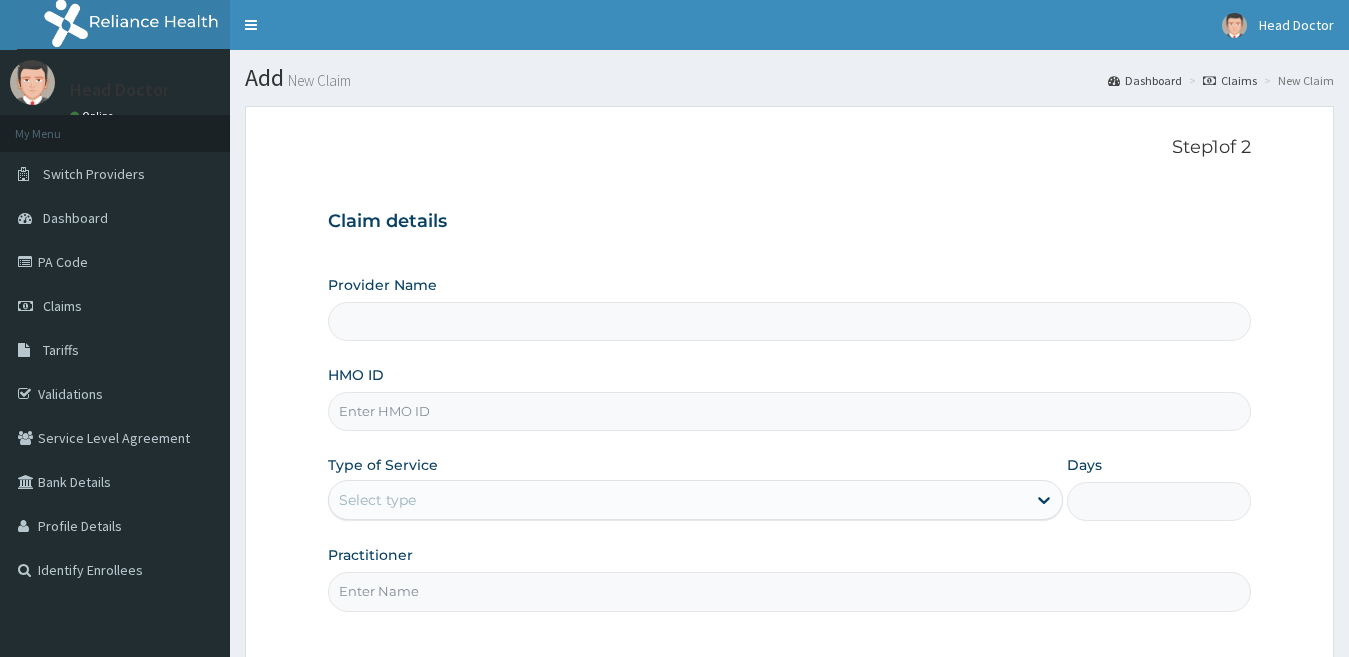 scroll, scrollTop: 0, scrollLeft: 0, axis: both 